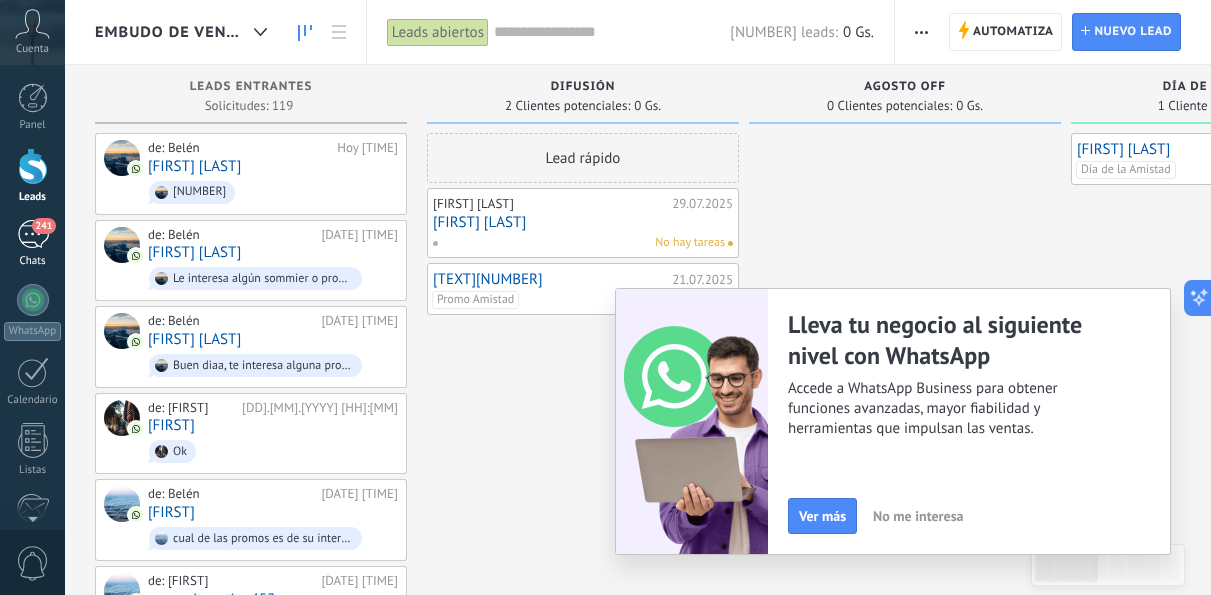 scroll, scrollTop: 0, scrollLeft: 0, axis: both 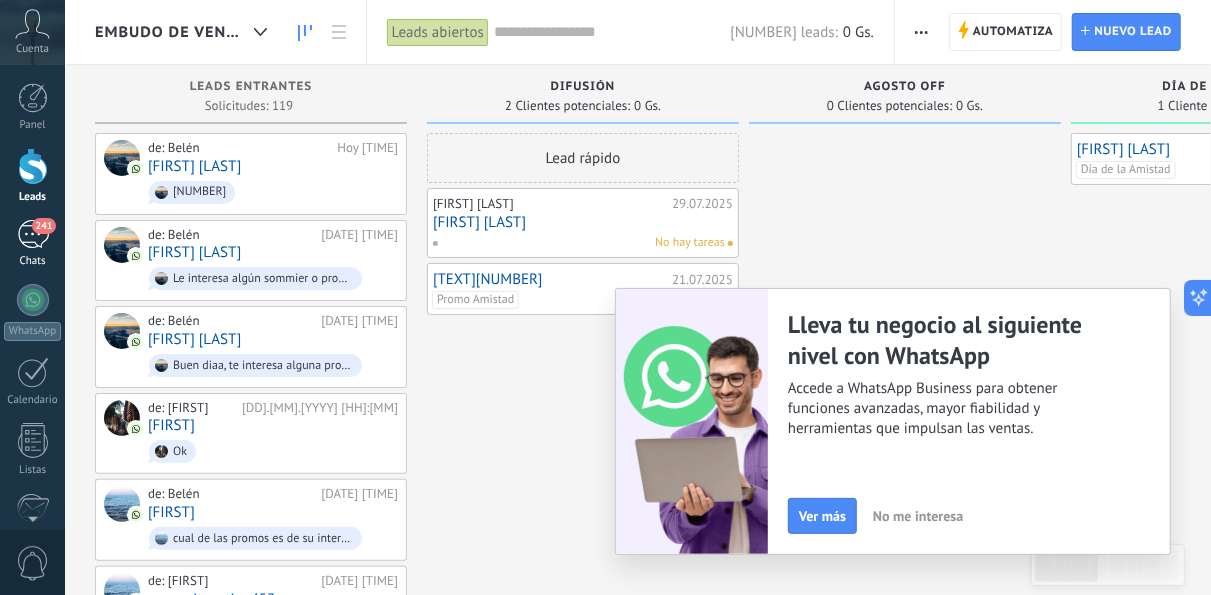 click on "241" at bounding box center (33, 234) 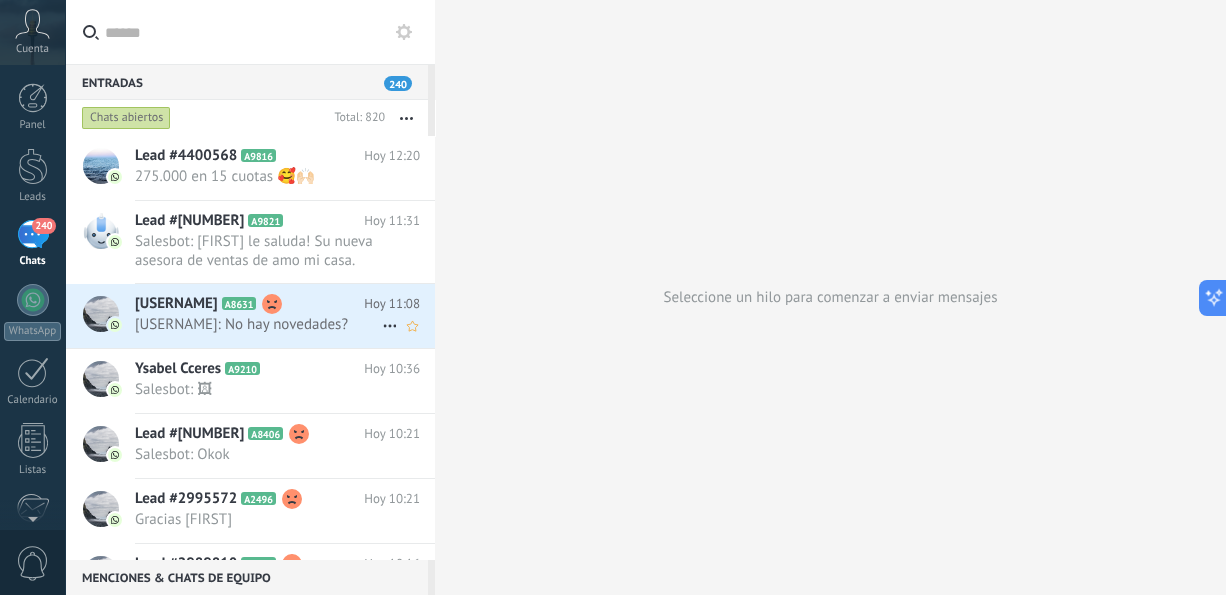 click on "[USERNAME]: No hay novedades?" at bounding box center (258, 324) 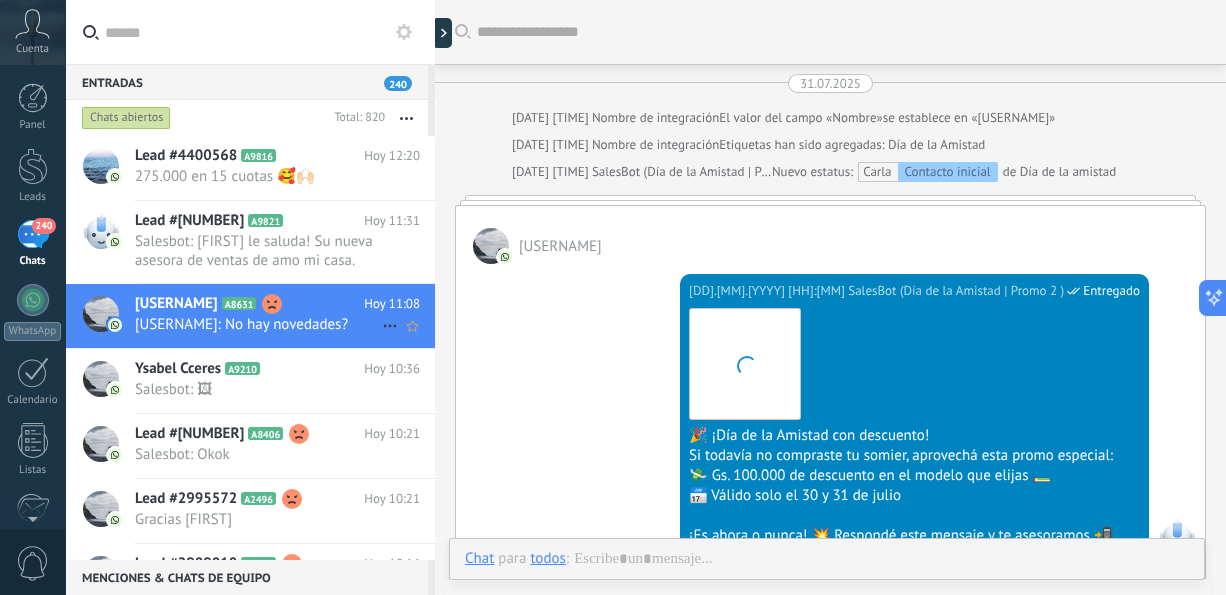 scroll, scrollTop: 1758, scrollLeft: 0, axis: vertical 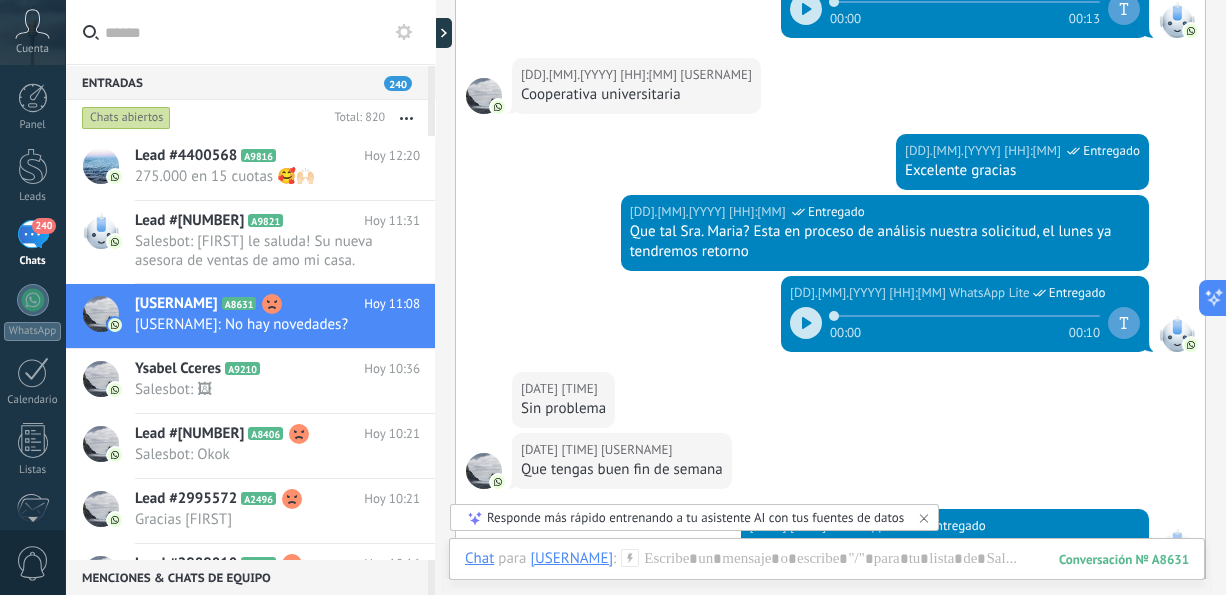 click 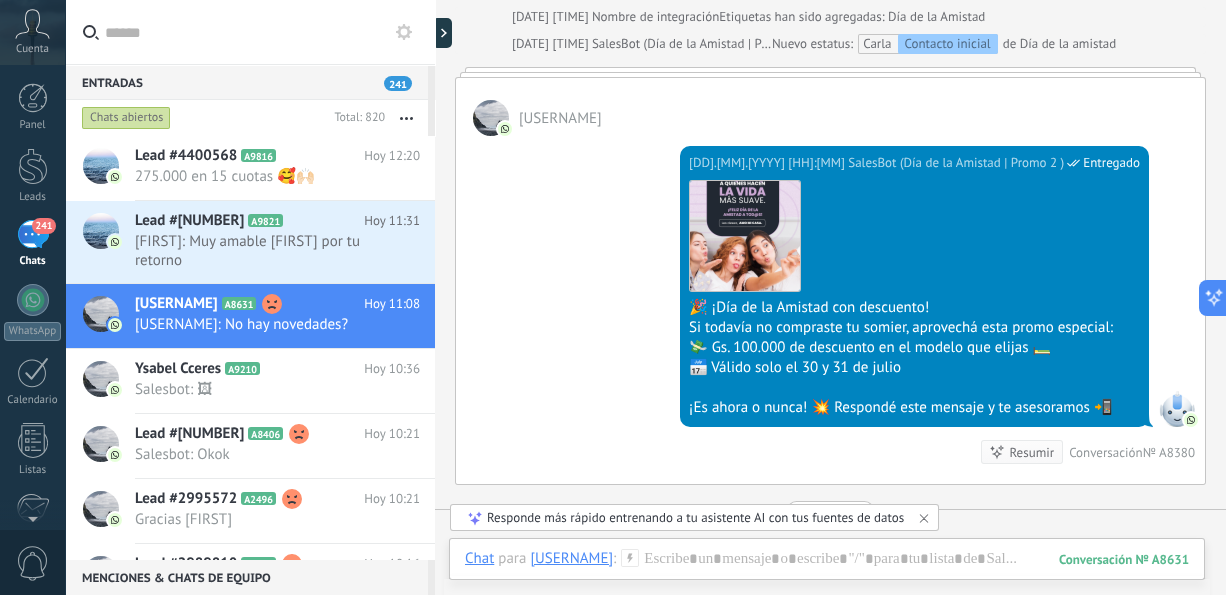 scroll, scrollTop: 0, scrollLeft: 0, axis: both 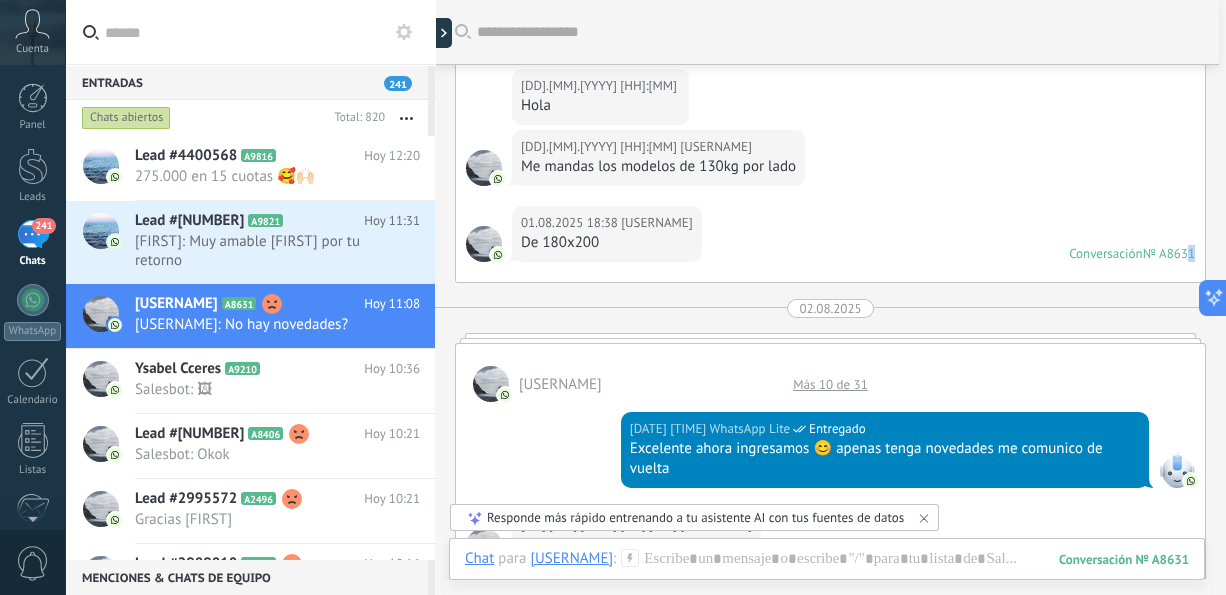 drag, startPoint x: 1195, startPoint y: 277, endPoint x: 1183, endPoint y: 232, distance: 46.572525 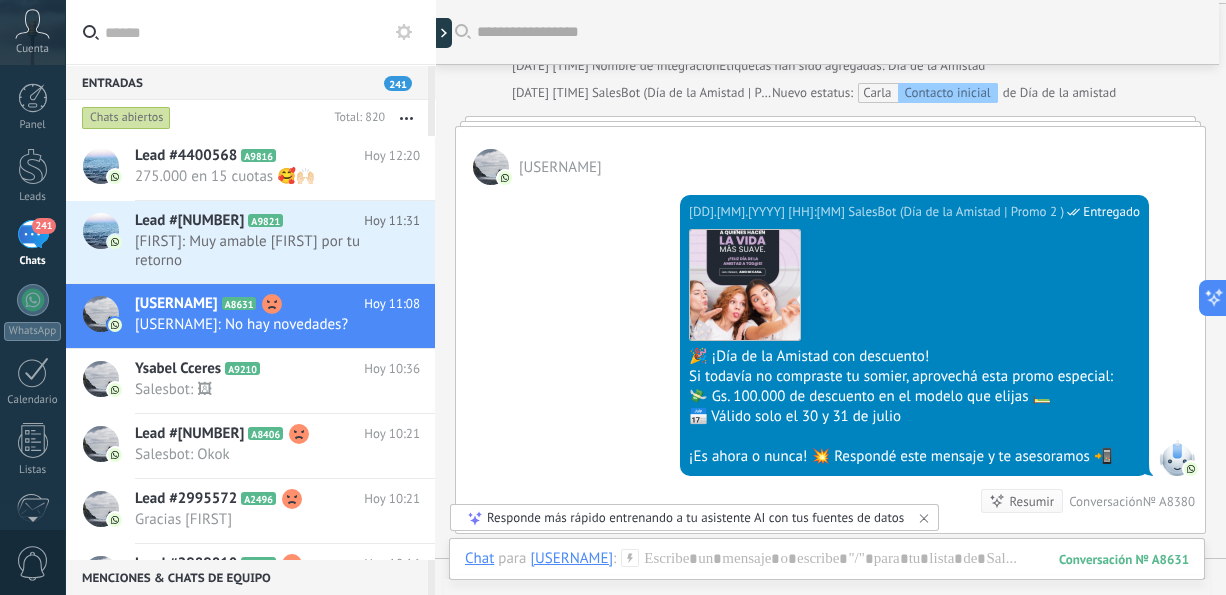 scroll, scrollTop: 0, scrollLeft: 0, axis: both 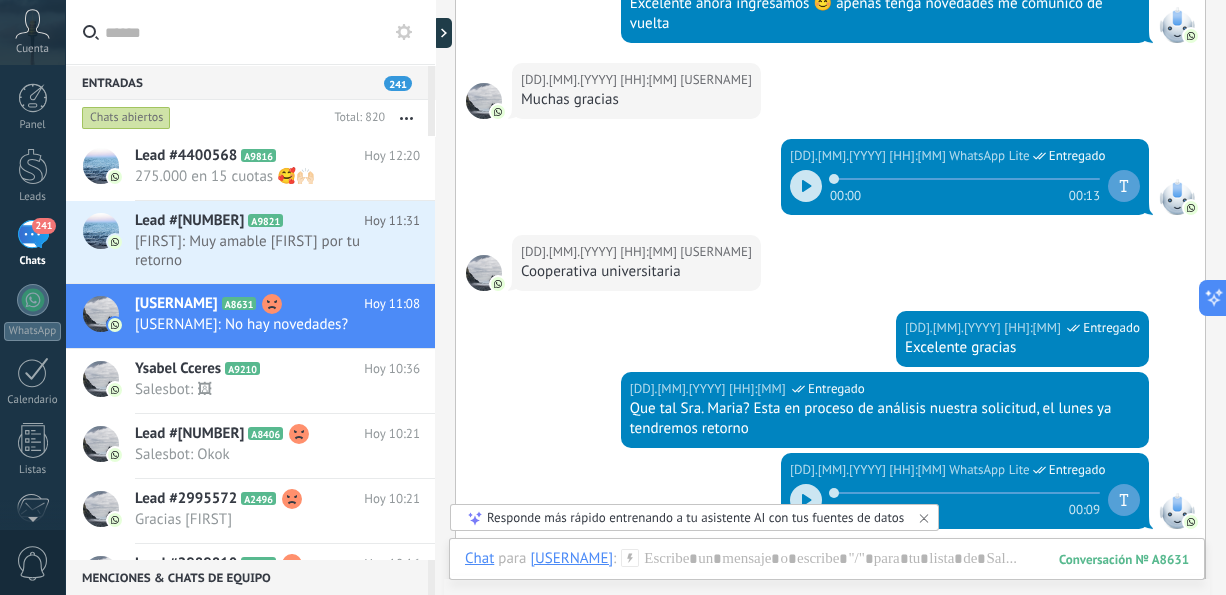 click 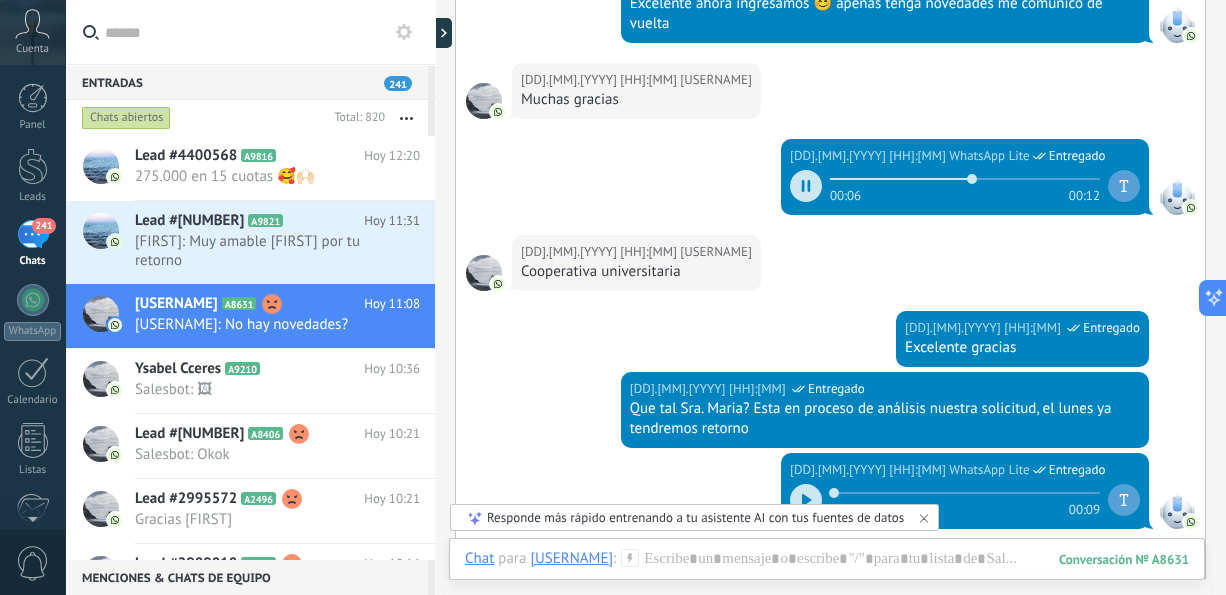 click 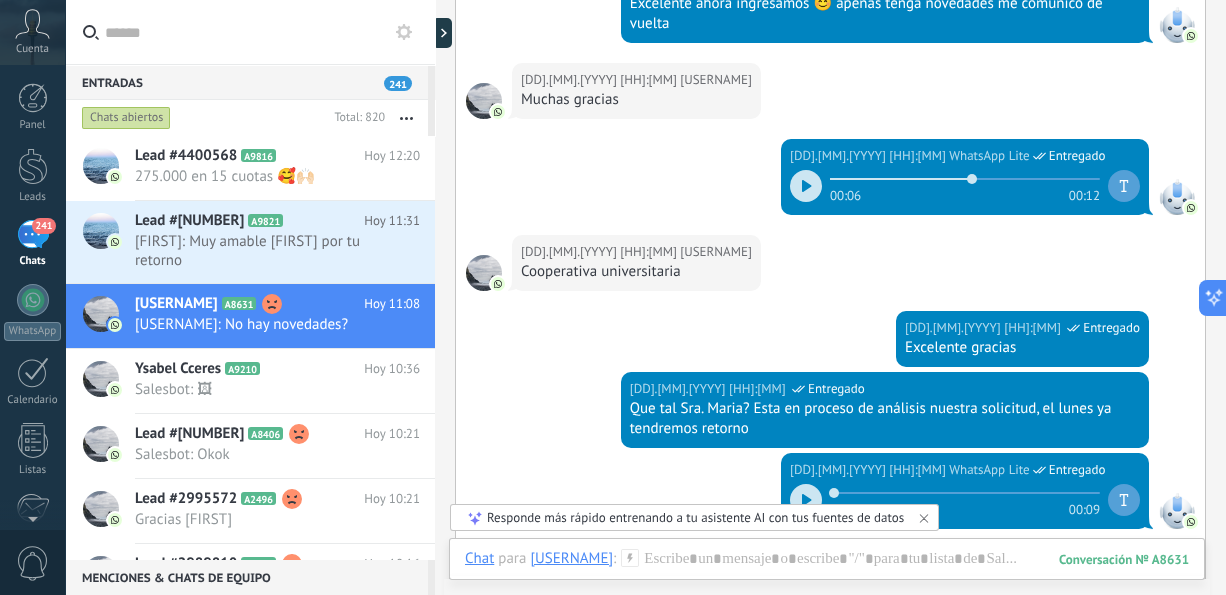 click 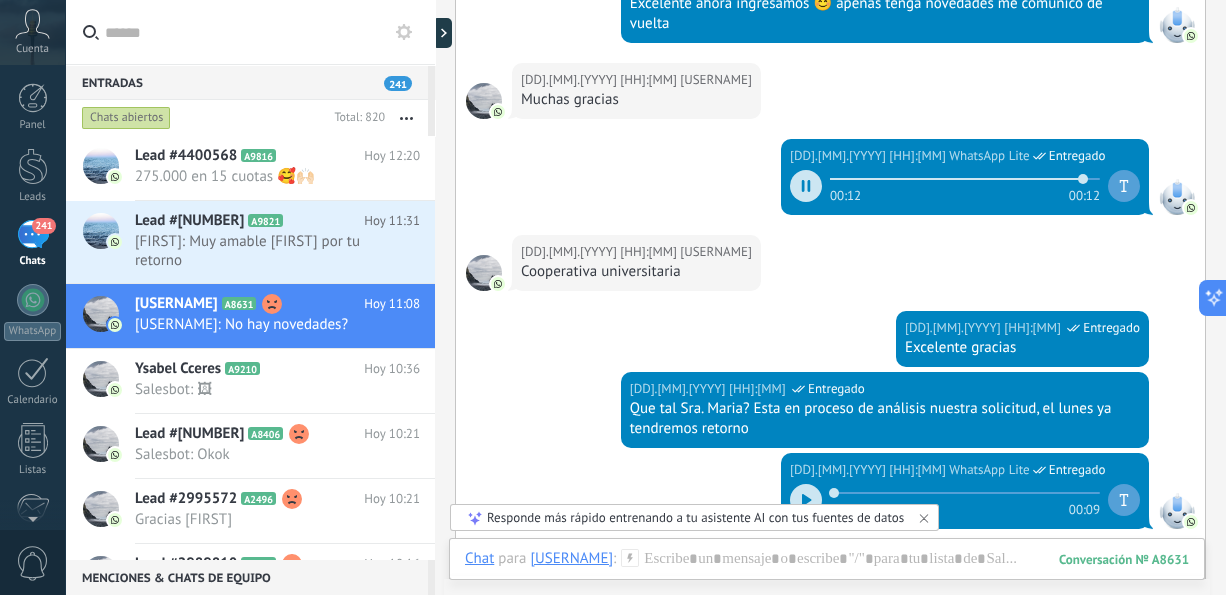 click 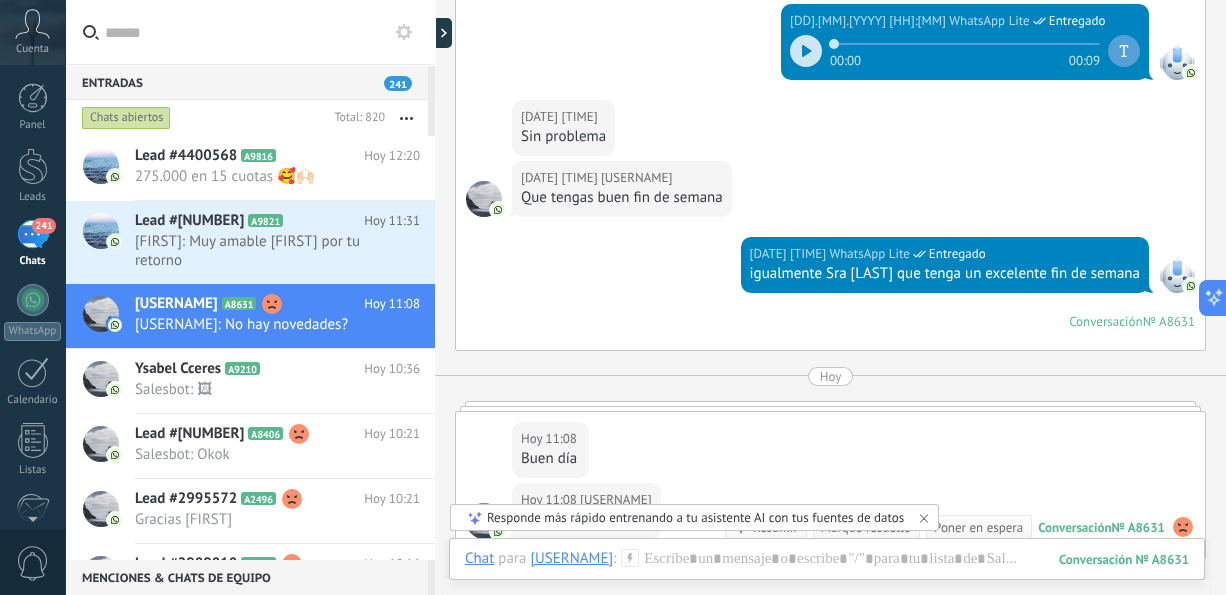 scroll, scrollTop: 1564, scrollLeft: 0, axis: vertical 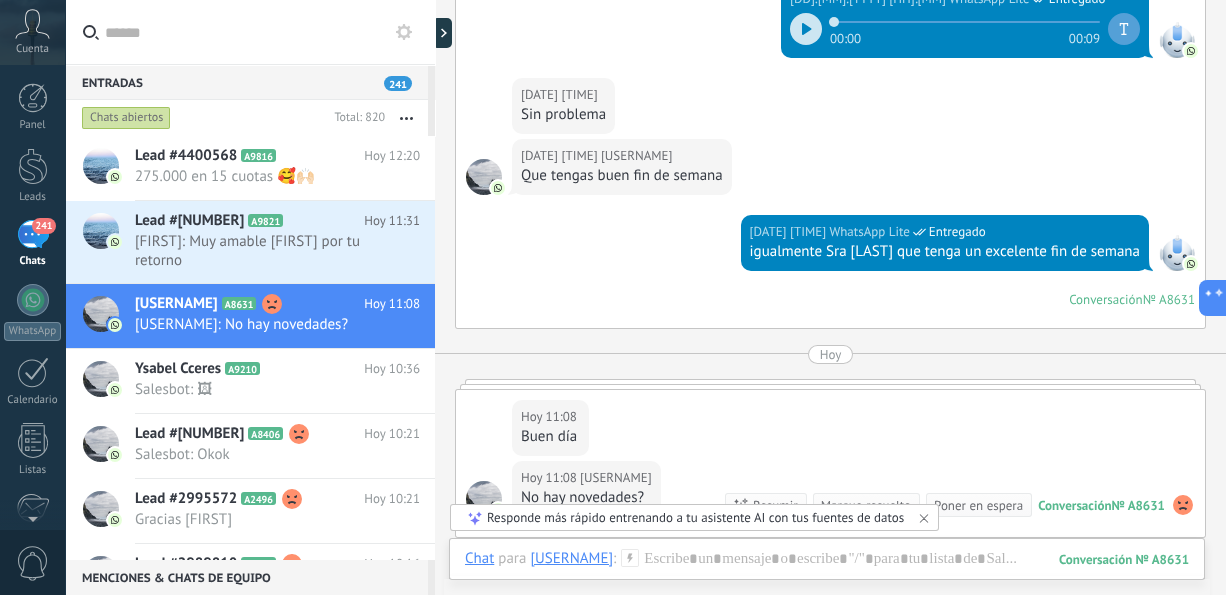 drag, startPoint x: 1225, startPoint y: 414, endPoint x: 1225, endPoint y: 461, distance: 47 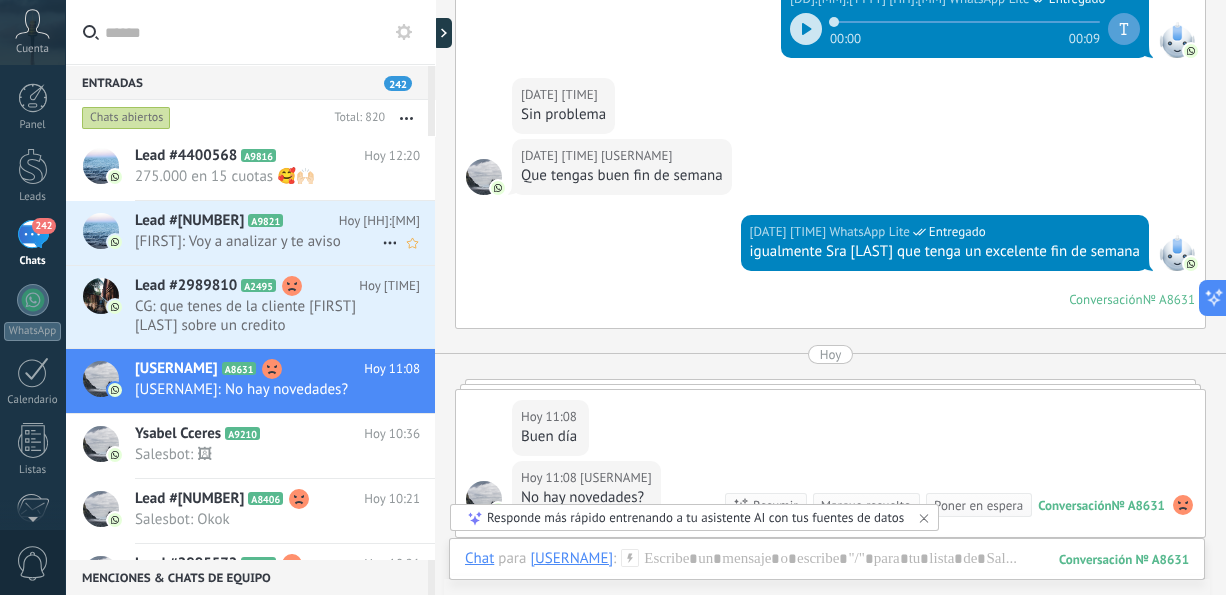 click on "[FIRST]: Voy a analizar y te aviso" at bounding box center (258, 241) 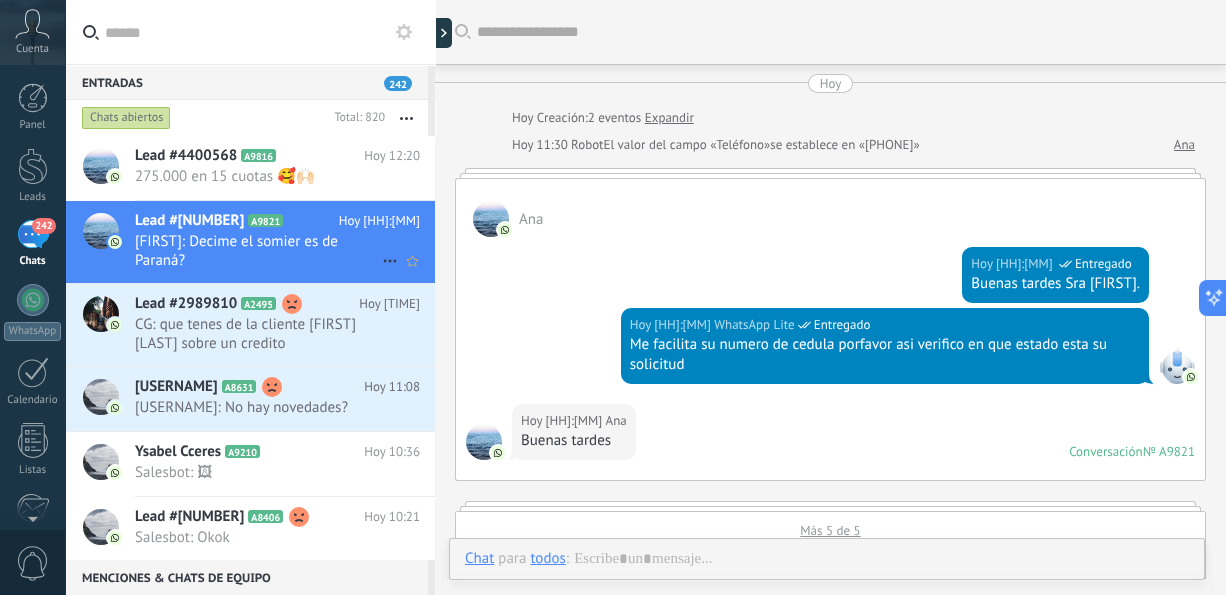 scroll, scrollTop: 1164, scrollLeft: 0, axis: vertical 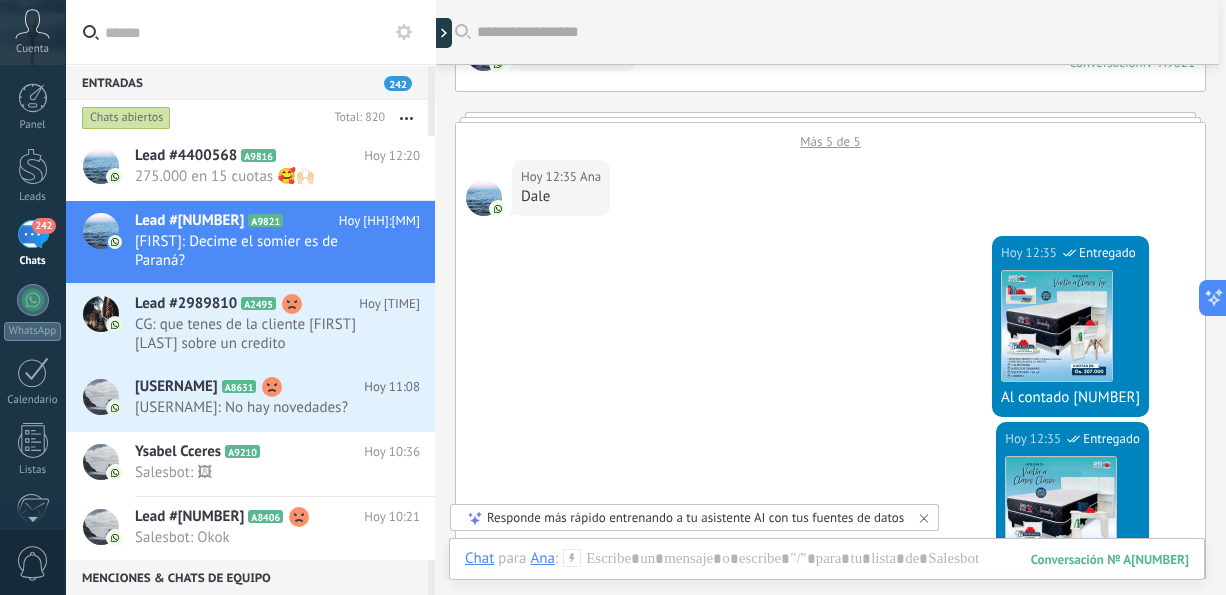 drag, startPoint x: 1207, startPoint y: 242, endPoint x: 1201, endPoint y: 168, distance: 74.24284 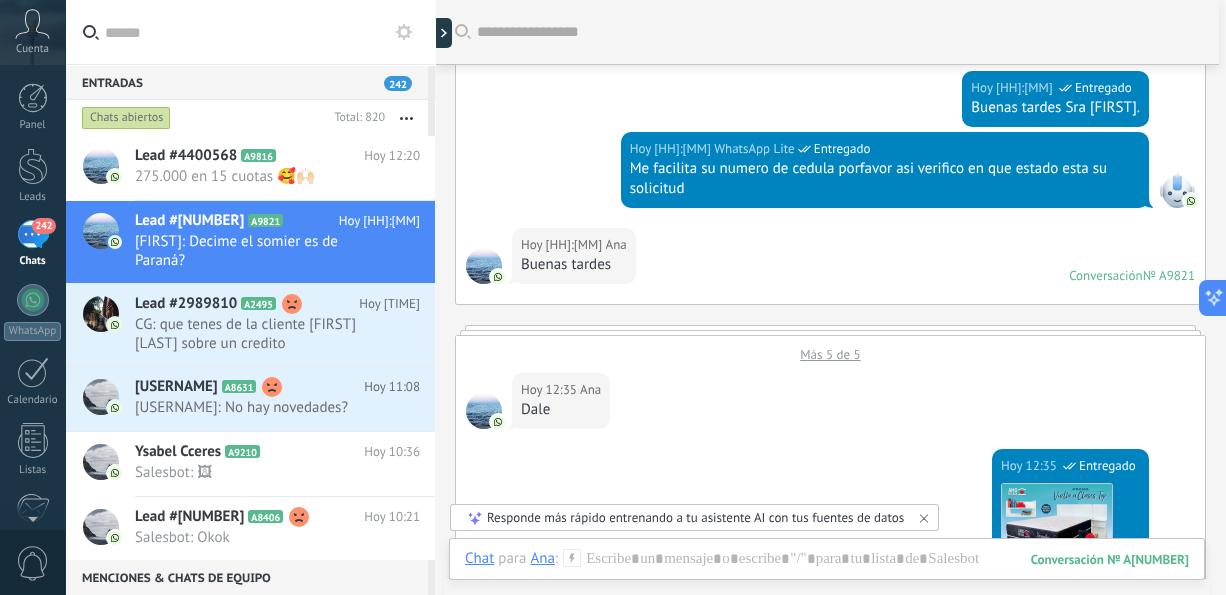 scroll, scrollTop: 172, scrollLeft: 0, axis: vertical 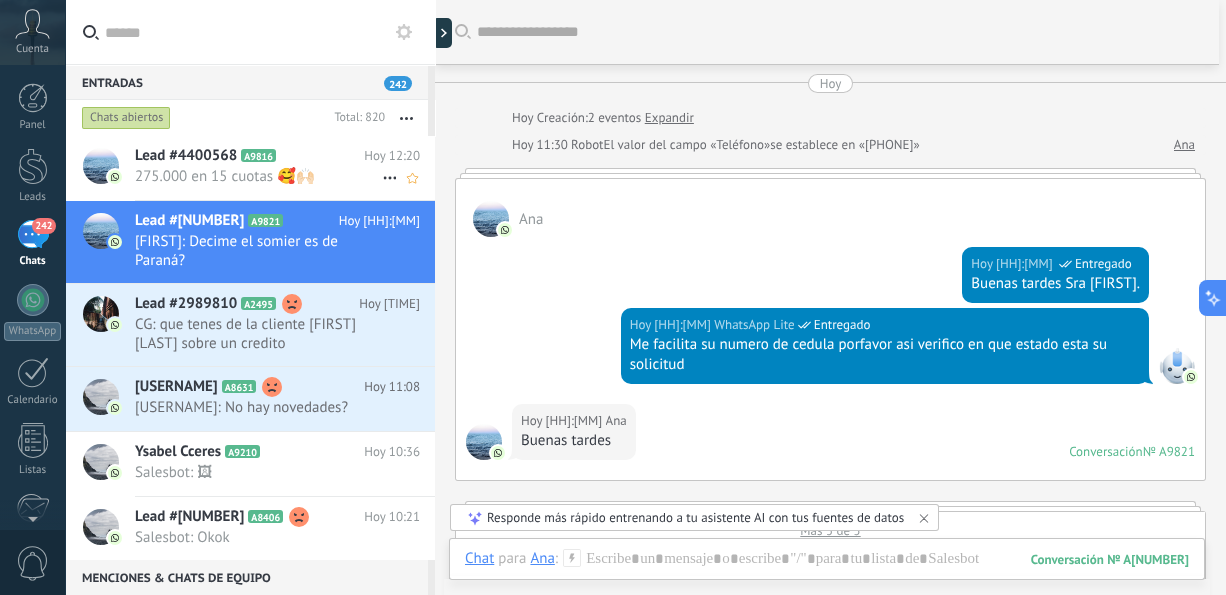 click on "275.000 en 15 cuotas 🥰🙌🏻" at bounding box center [258, 176] 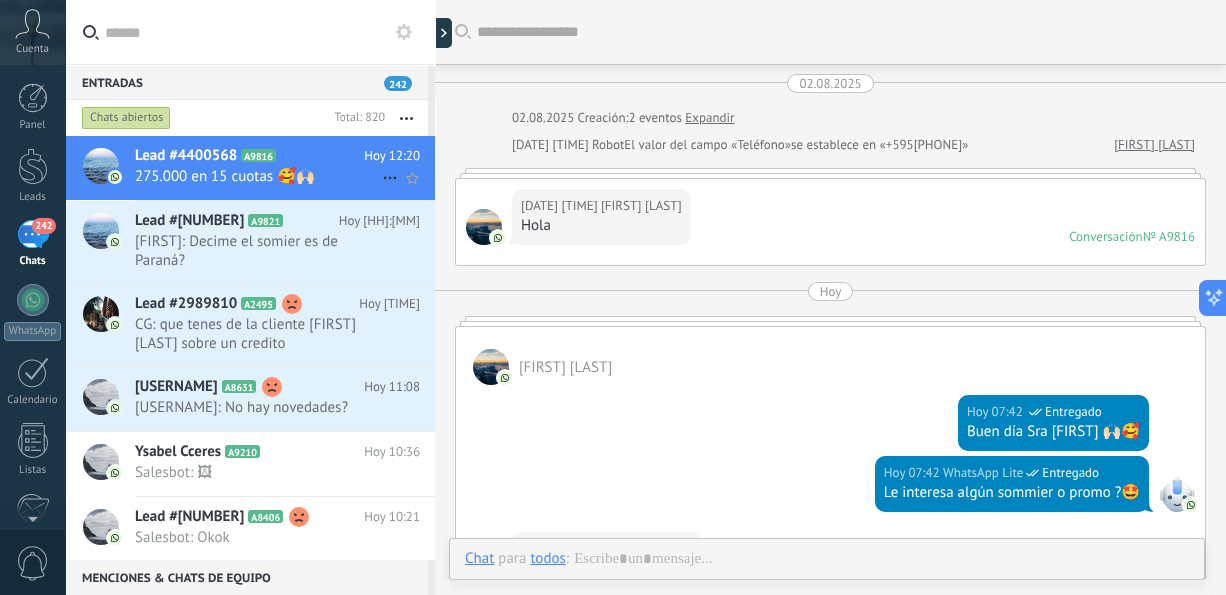 scroll, scrollTop: 766, scrollLeft: 0, axis: vertical 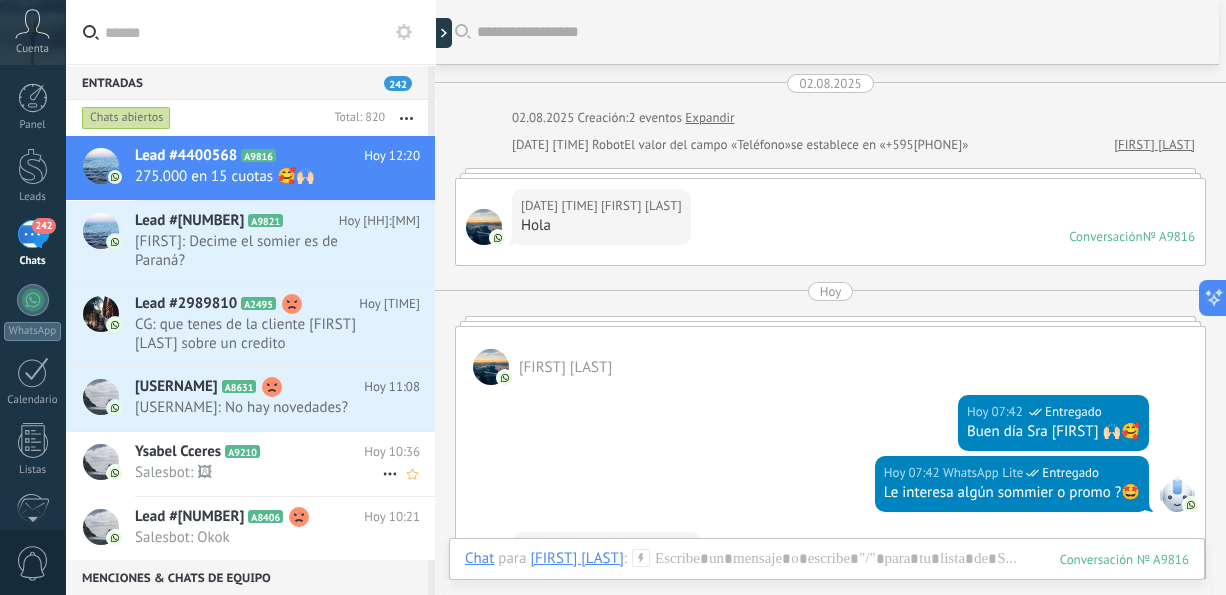 click on "Salesbot: 🖼" at bounding box center (258, 472) 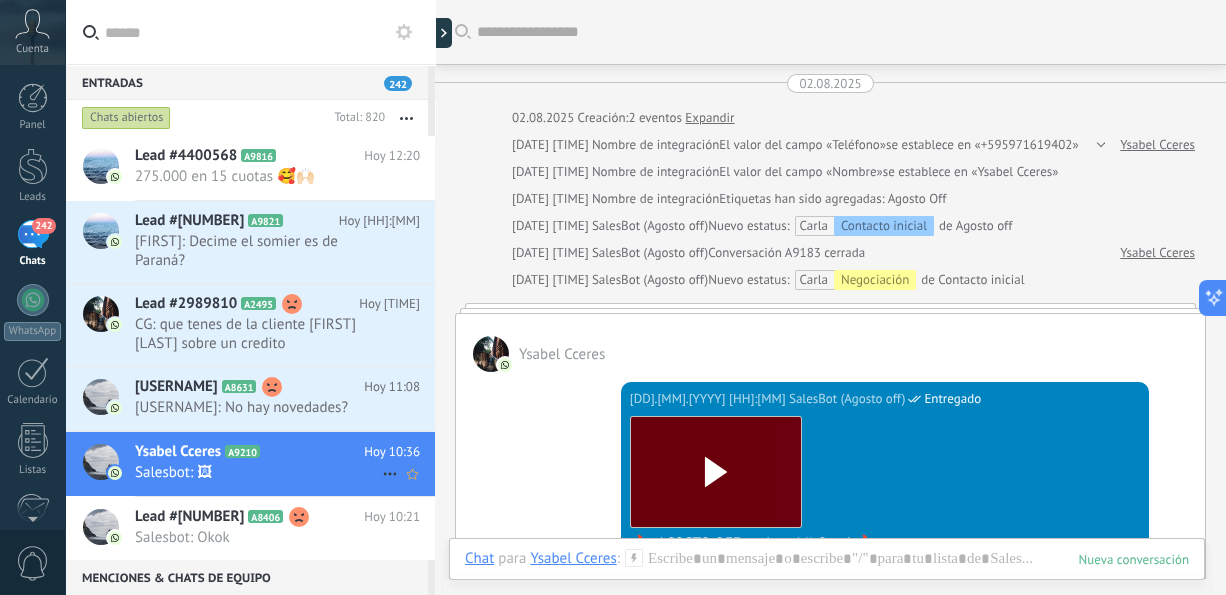 scroll, scrollTop: 2331, scrollLeft: 0, axis: vertical 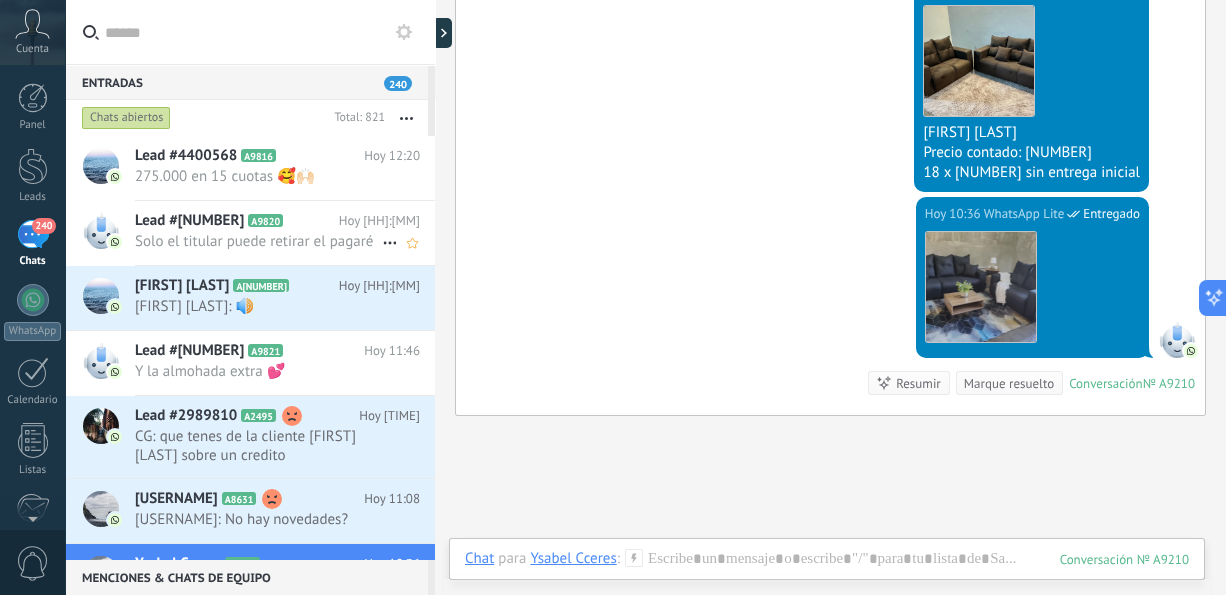 click on "Solo el titular puede retirar el pagaré" at bounding box center [258, 241] 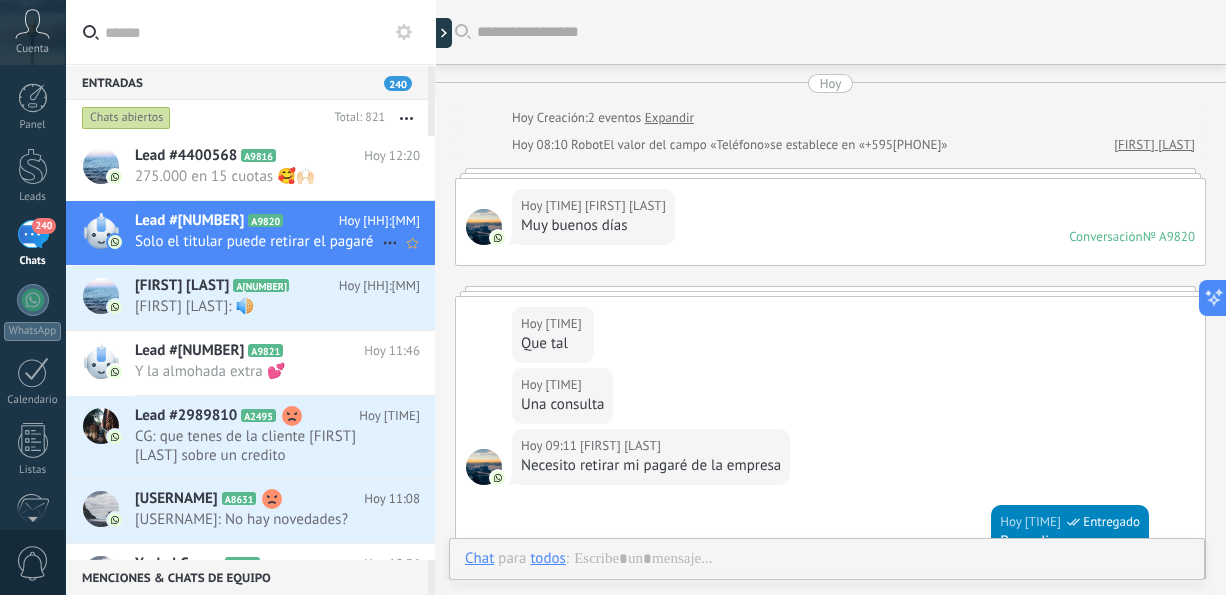 scroll, scrollTop: 555, scrollLeft: 0, axis: vertical 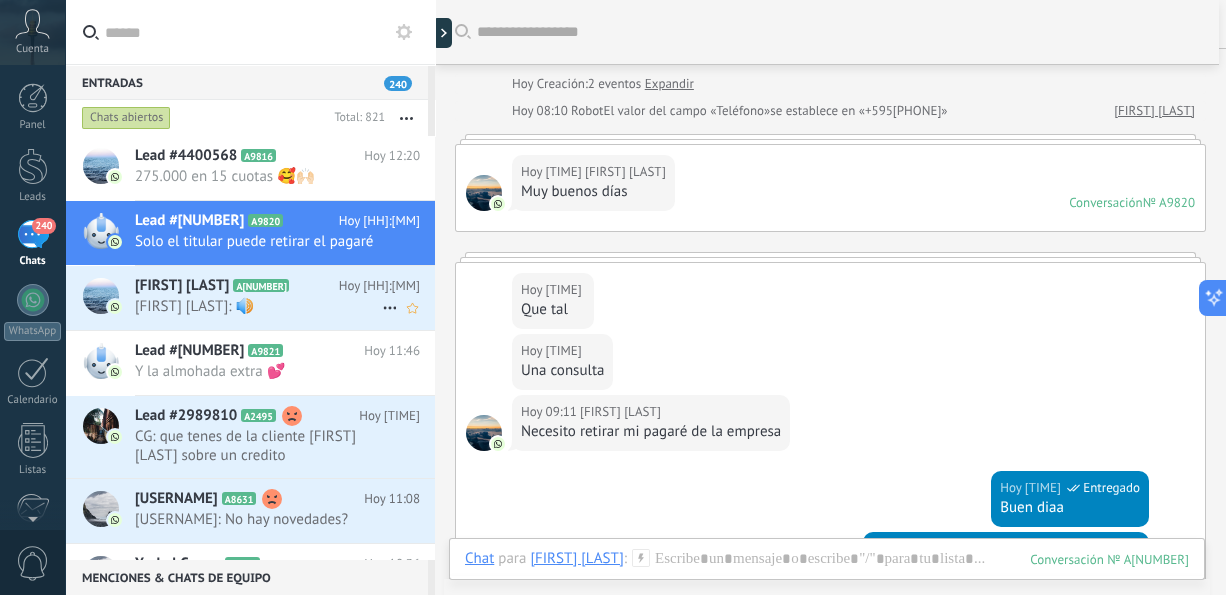 click on "[FIRST] [LAST]: 🔊" at bounding box center [258, 306] 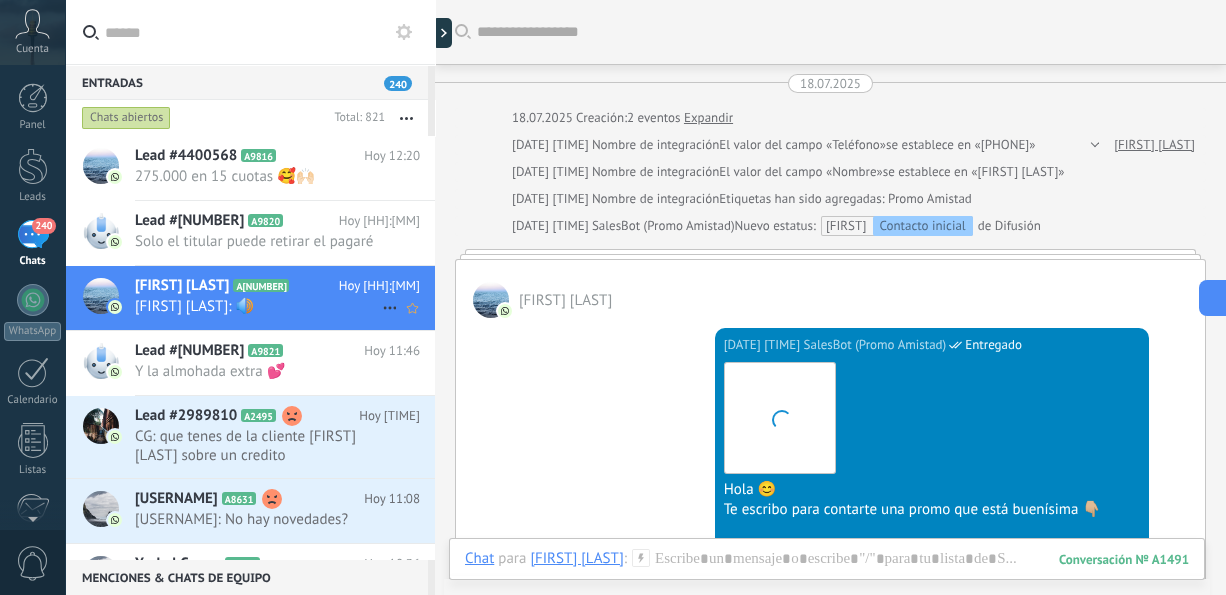 scroll, scrollTop: 1872, scrollLeft: 0, axis: vertical 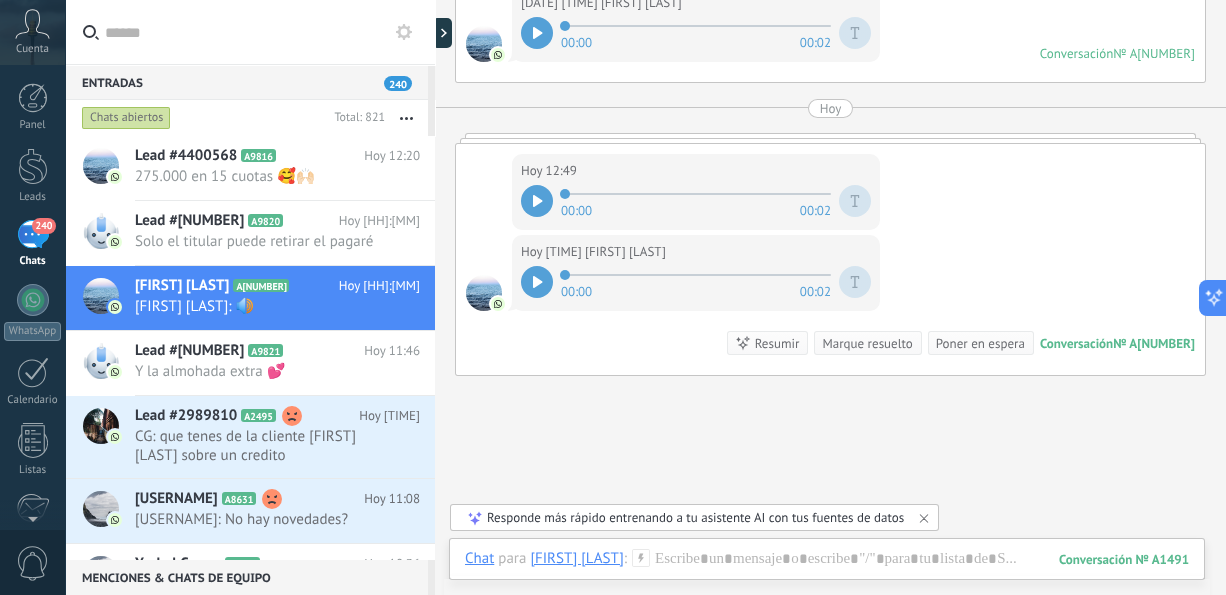 click 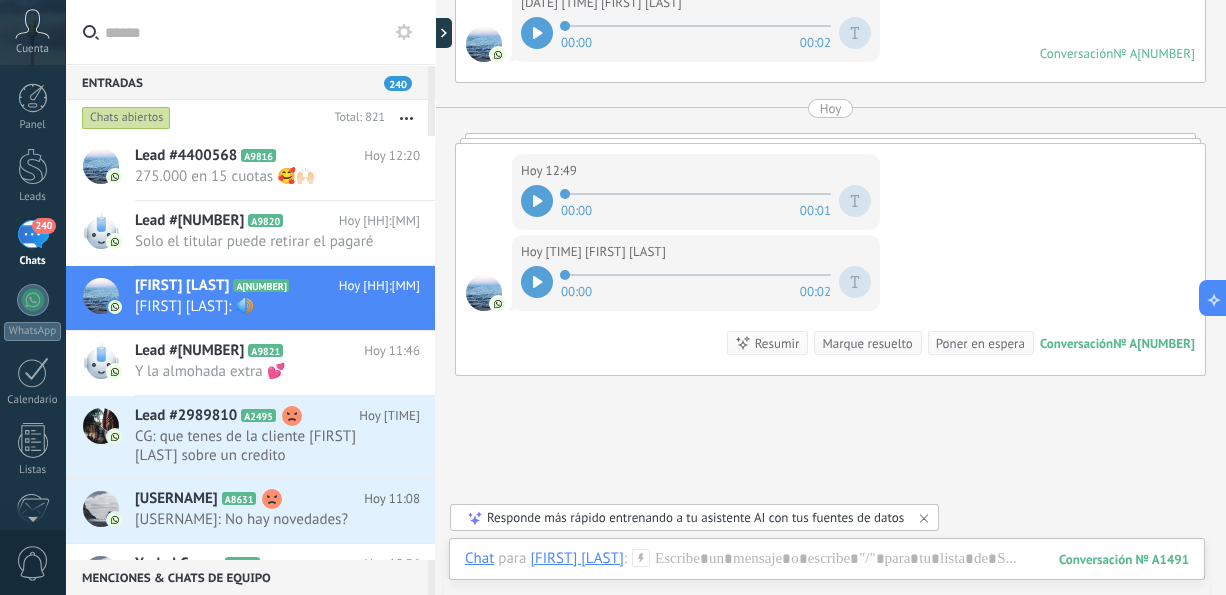 click 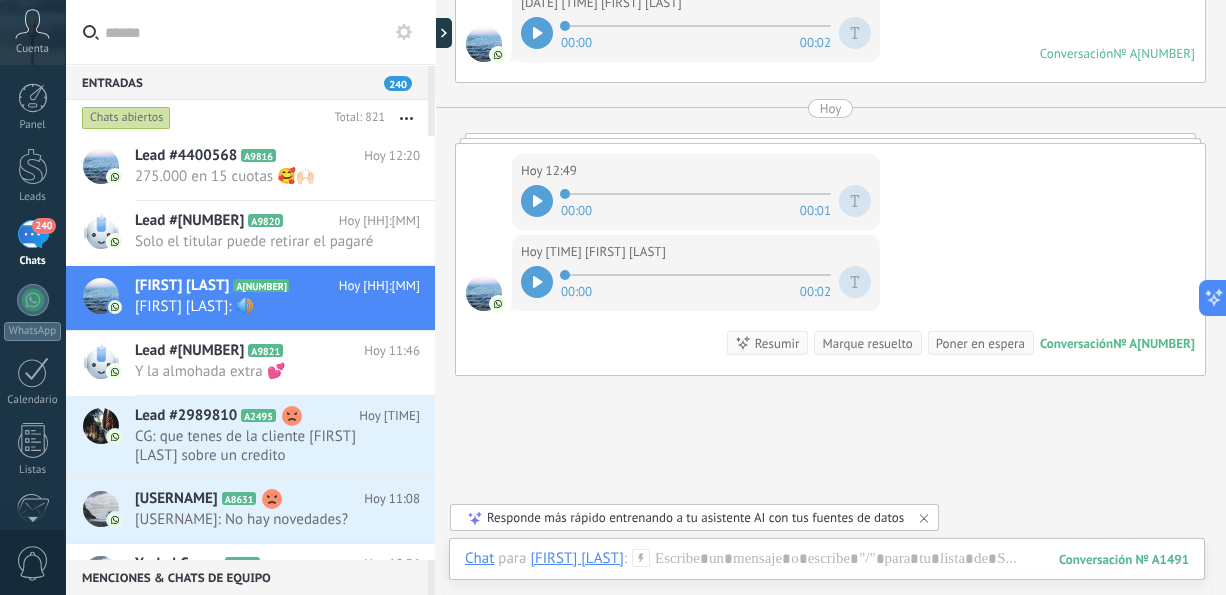 click at bounding box center (537, 282) 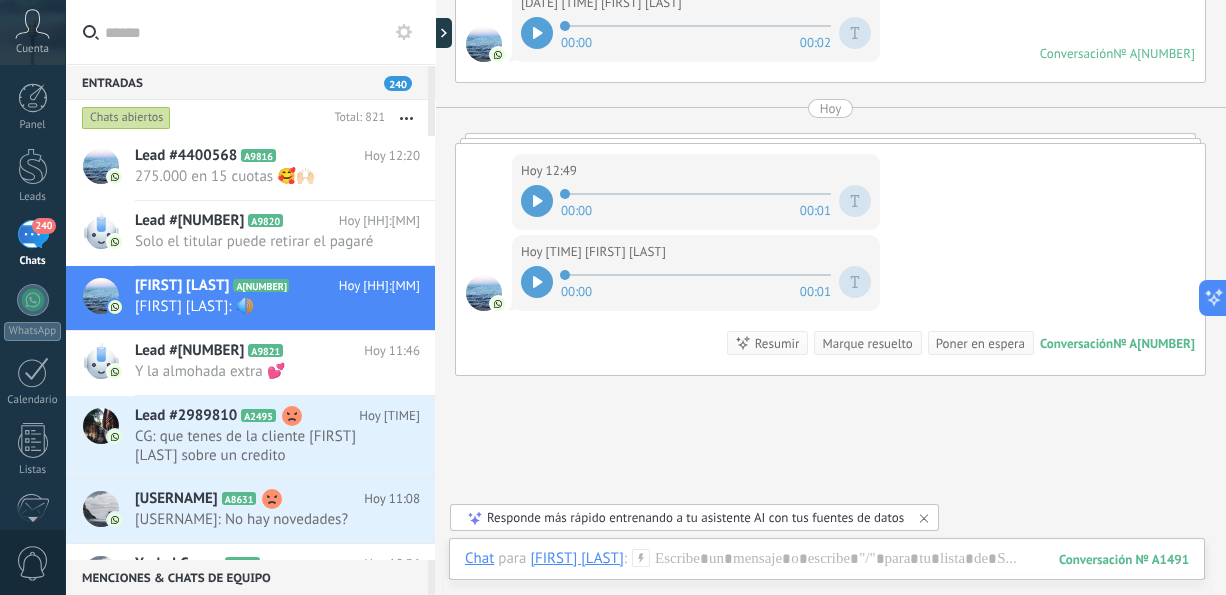 click on "Chats abiertos Total: [NUMBER]
Silenciar Acciones múltiples Ordenar Más recientes Larga espera Destacados Negativa Chats abiertos Sin respuesta Asignado a mí Suscrito Destacados Guardar Selecciona una fecha Selecciona una fecha Hoy Ayer Últimos  ** [NUMBER]  dias Esta semana La última semana Este mes El mes pasado Este trimestre Este año Incoming leads Difusión Agosto off Día de la amistad Cotización enviada Pedido creado Pedido completado Pedido enviado Pedido enviado – ganado Pedido cancelado – perdido Leads Entrantes Contacto inicial Seguimiento Tomar decisión Logrado con éxito Ventas Perdidos Leads Entrantes Contacto inicial Seguimiento Tomar decisión Logrado con éxito Ventas Perdidos Leads Entrantes Contacto inicial Negociación Tomar decisión Logrado con éxito Ventas Perdidos Leads Entrantes Contacto inicial Negociación Tomar decisión Logrado con éxito Ventas Perdidos Leads Entrantes Contacto inicial Negociación Tomar decisión Logrado con éxito Ninguno [LAST]" at bounding box center [250, 118] 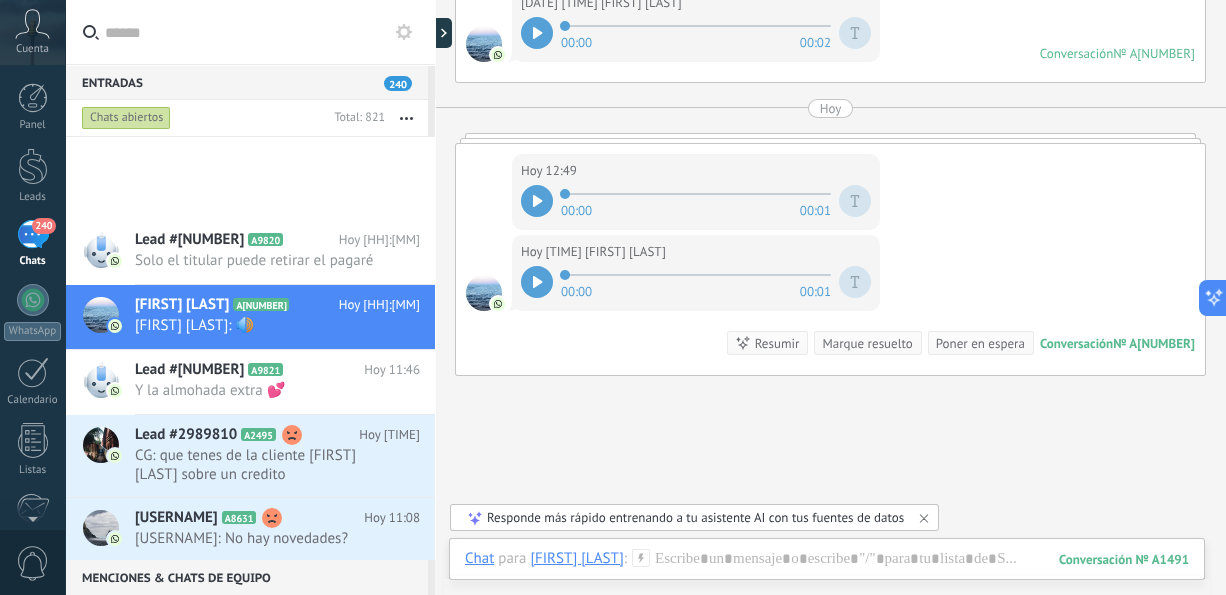 scroll, scrollTop: 371, scrollLeft: 0, axis: vertical 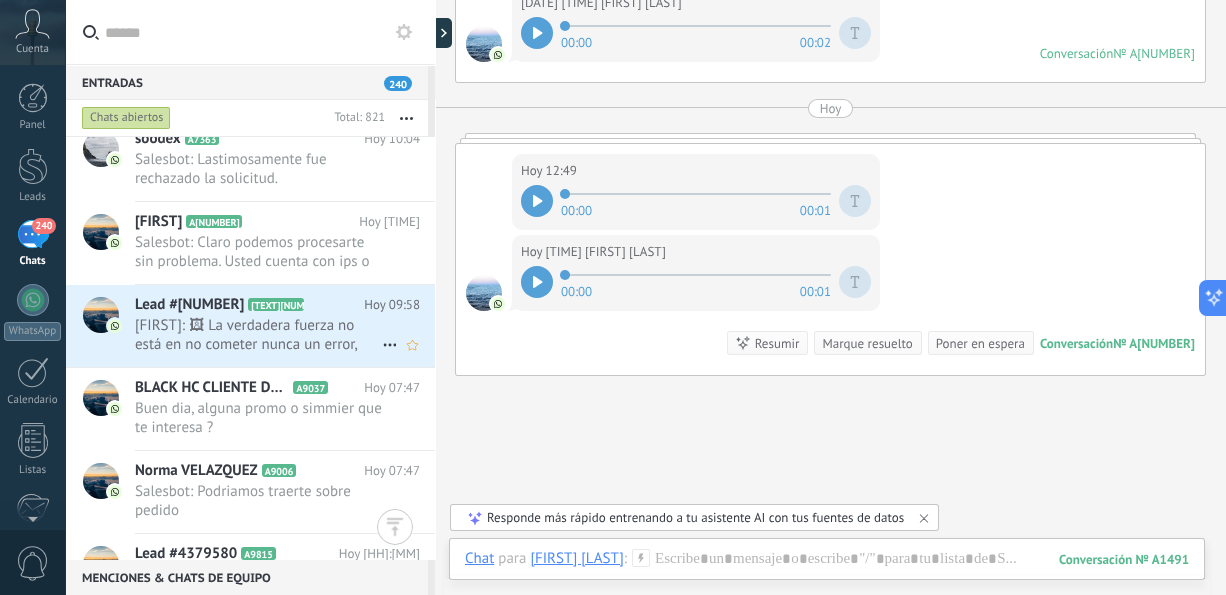click on "[FIRST]: 🖼 La verdadera fuerza no está en no cometer nunca un error, sino en la capacidad de volver a levantarse una y ..." at bounding box center [258, 335] 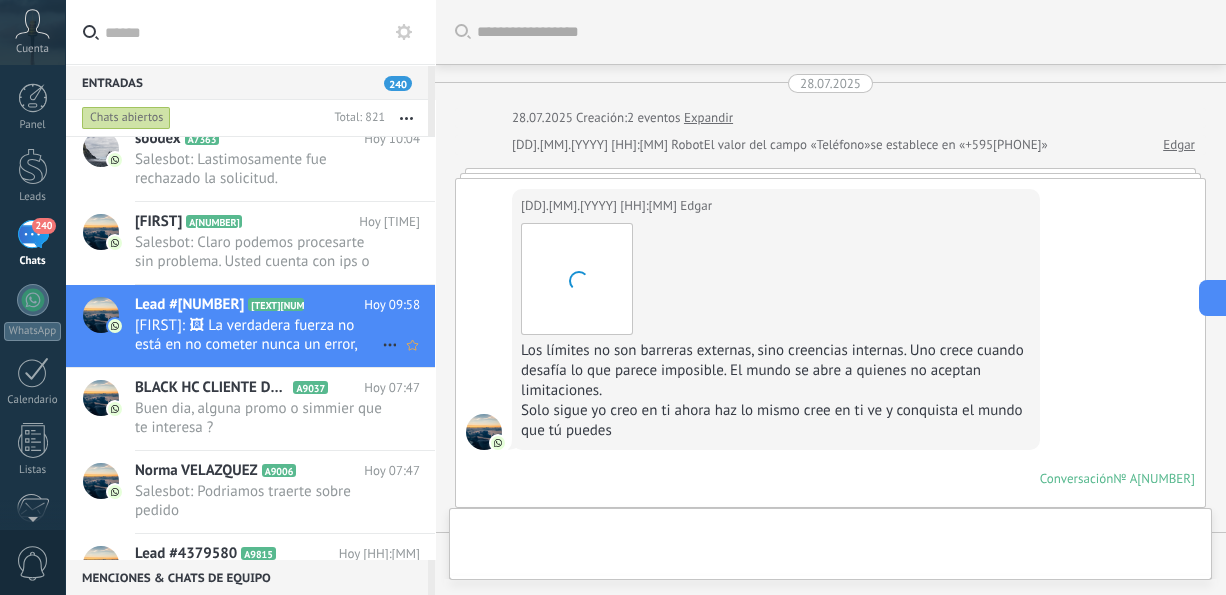 scroll, scrollTop: 1090, scrollLeft: 0, axis: vertical 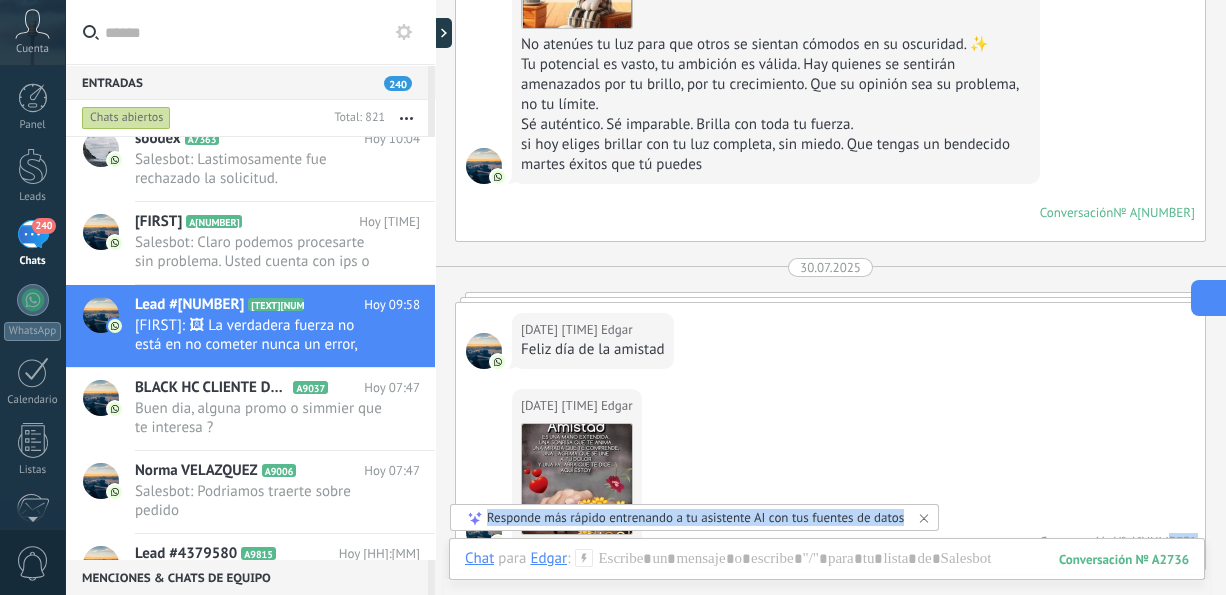 drag, startPoint x: 1215, startPoint y: 324, endPoint x: 1210, endPoint y: 281, distance: 43.289722 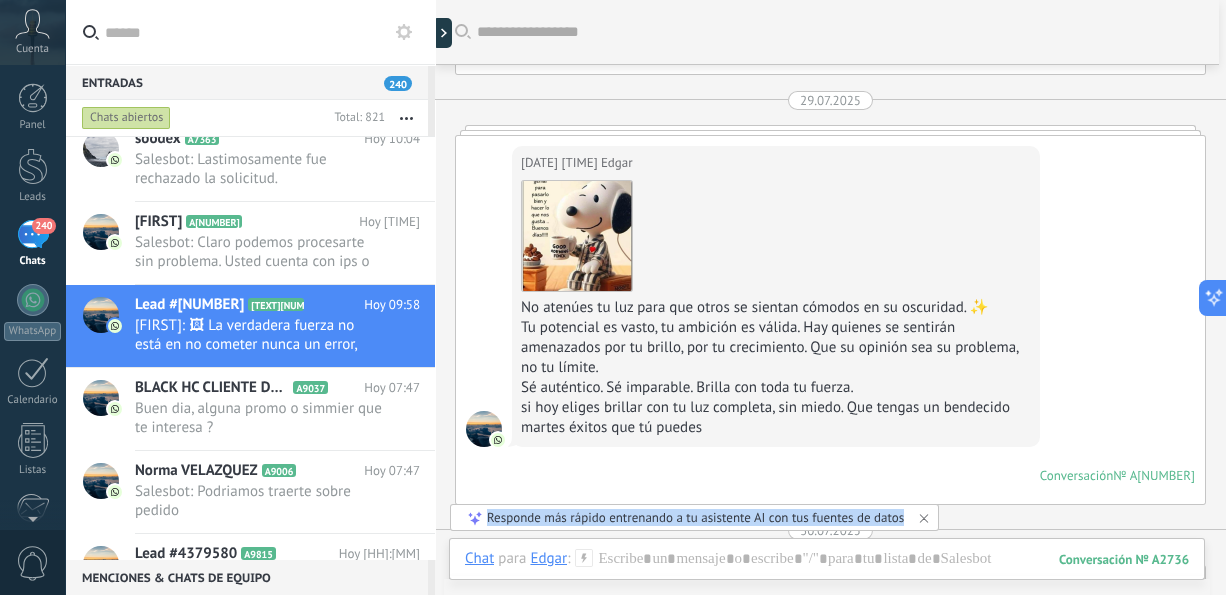 scroll, scrollTop: 414, scrollLeft: 0, axis: vertical 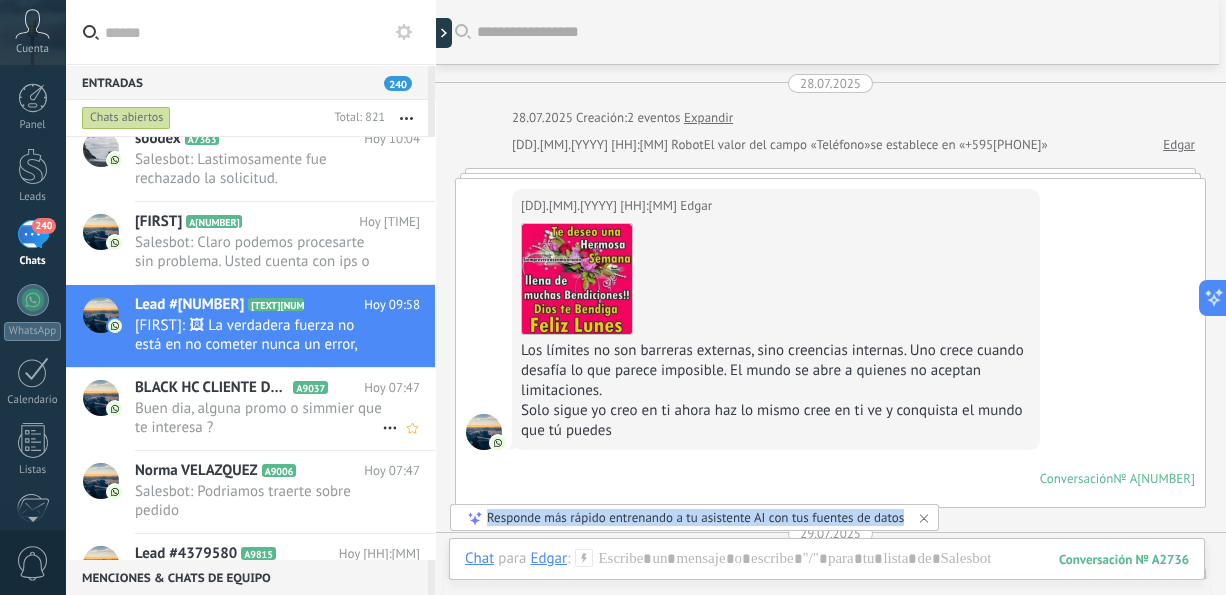 click on "Buen dia, alguna promo o simmier que te interesa ?" at bounding box center (258, 418) 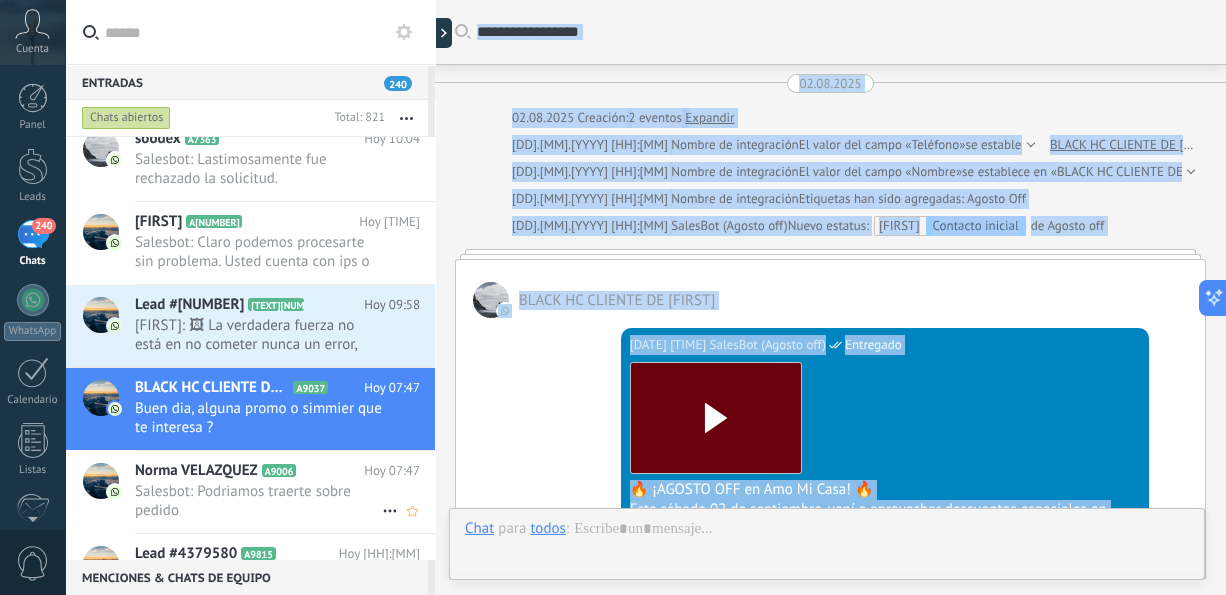 click on "Salesbot: Podriamos traerte sobre pedido" at bounding box center [258, 501] 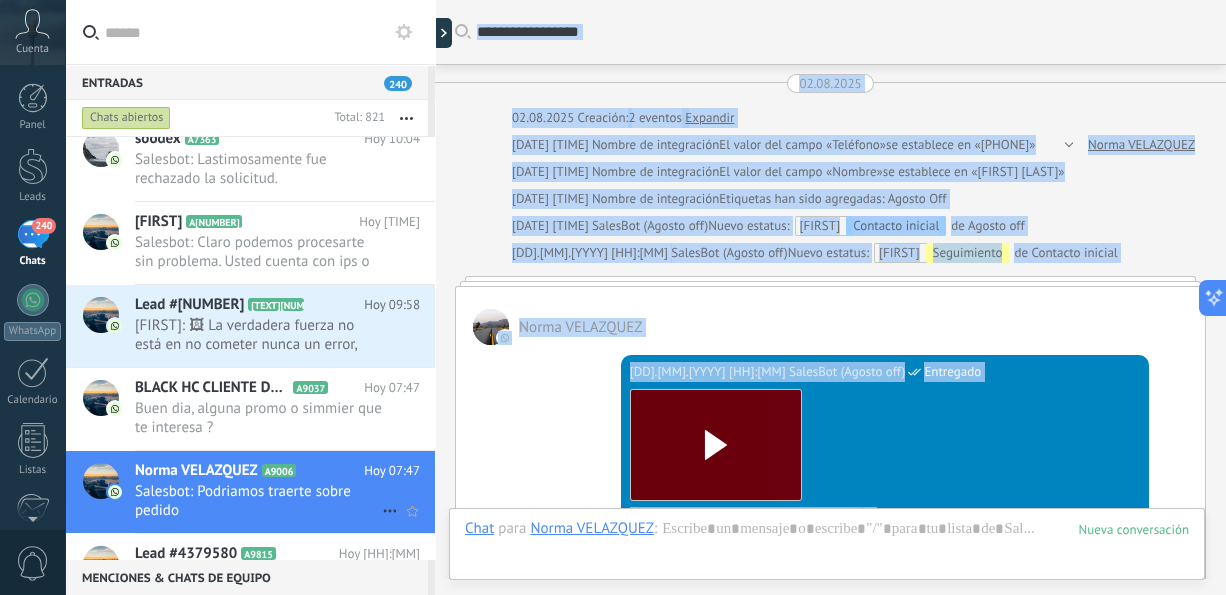 scroll, scrollTop: 806, scrollLeft: 0, axis: vertical 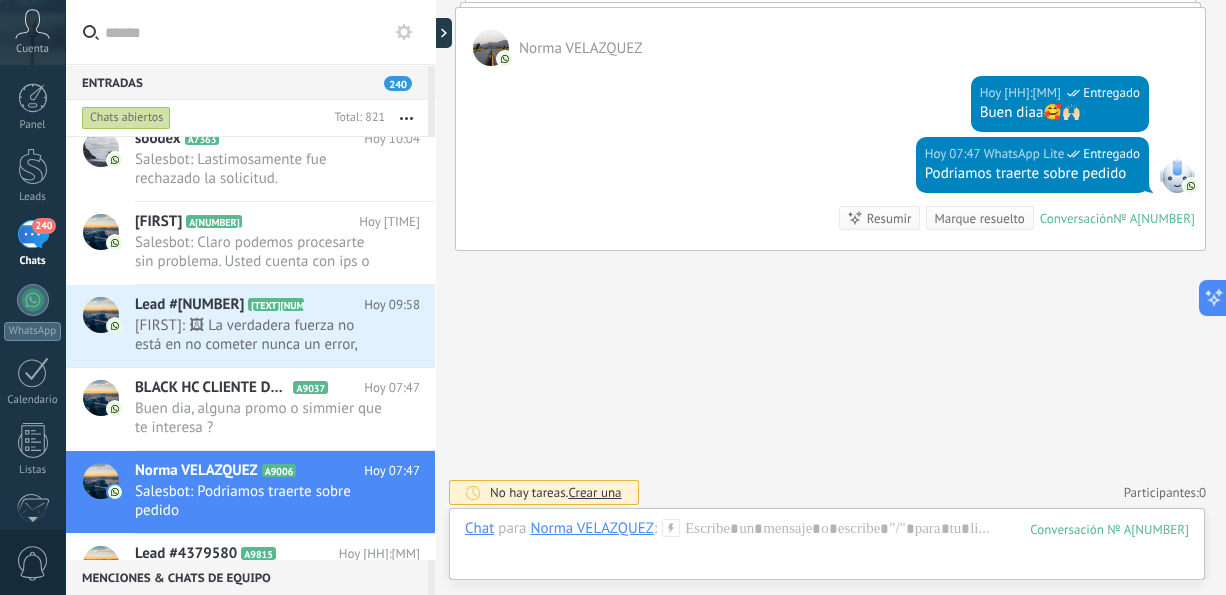 click at bounding box center (435, 297) 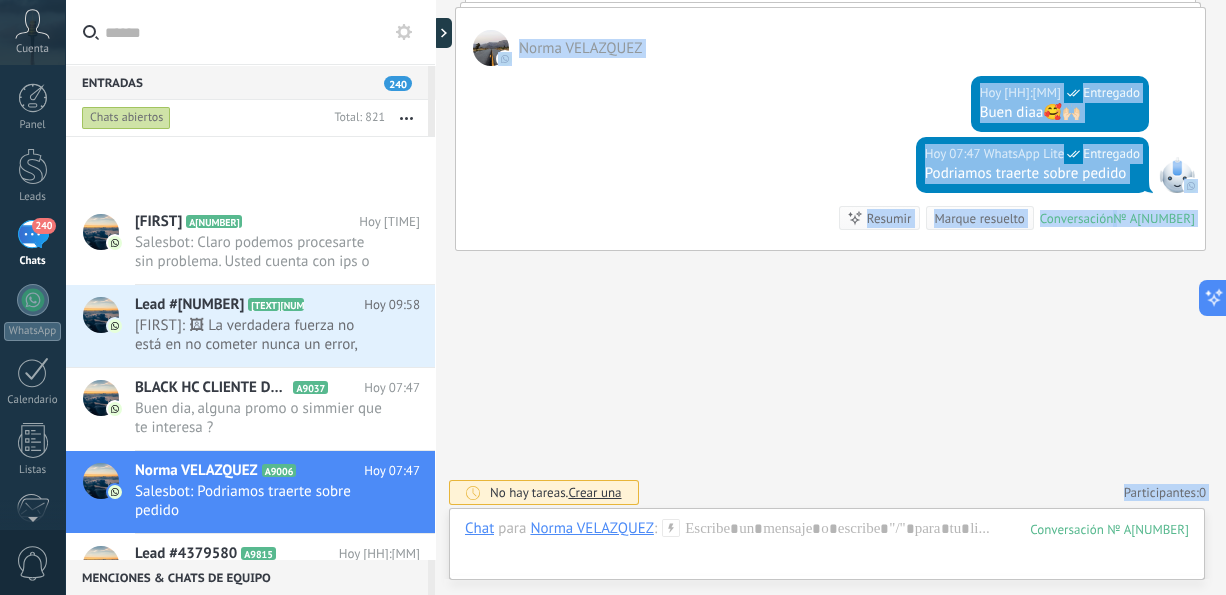 scroll, scrollTop: 1110, scrollLeft: 0, axis: vertical 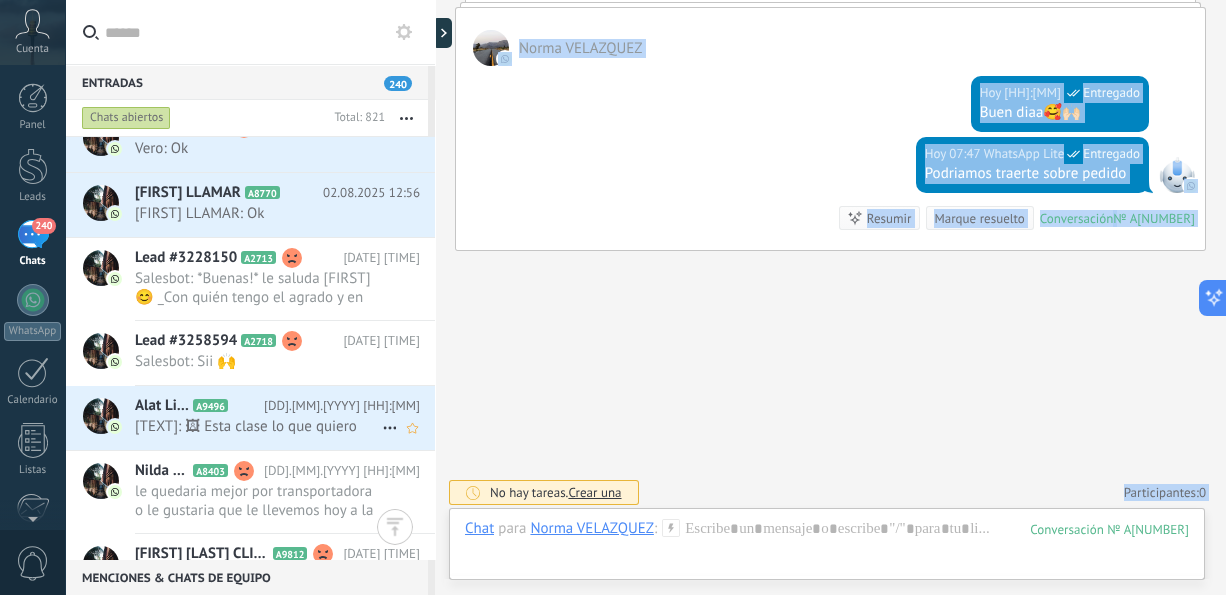 click on "[TEXT]: 🖼 Esta clase lo que quiero" at bounding box center [258, 426] 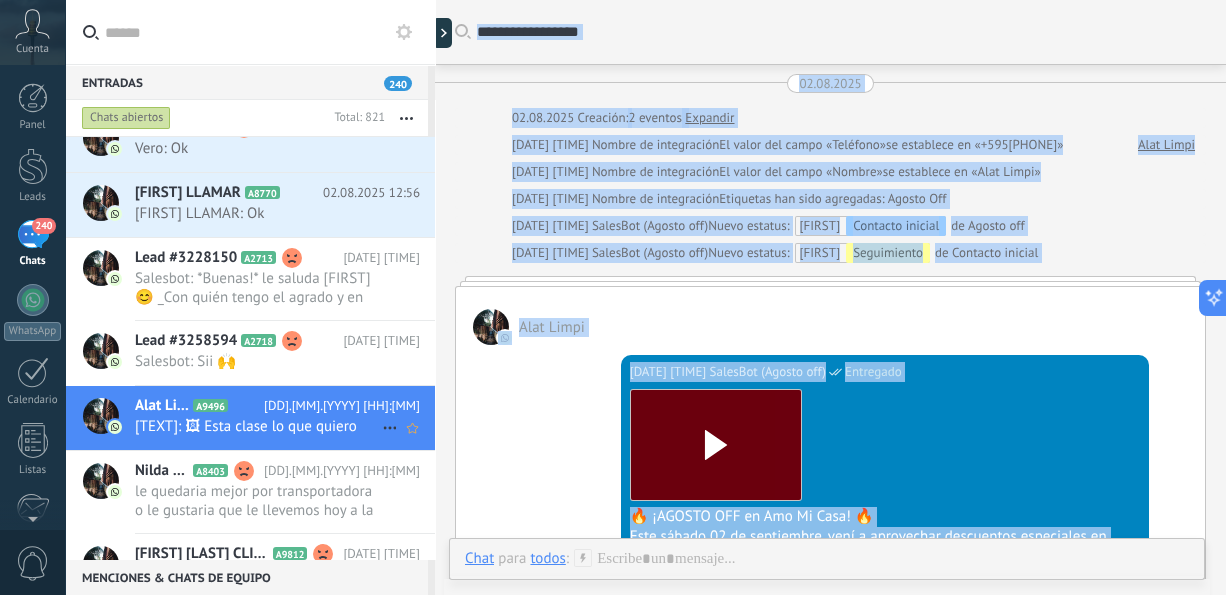 scroll, scrollTop: 1173, scrollLeft: 0, axis: vertical 